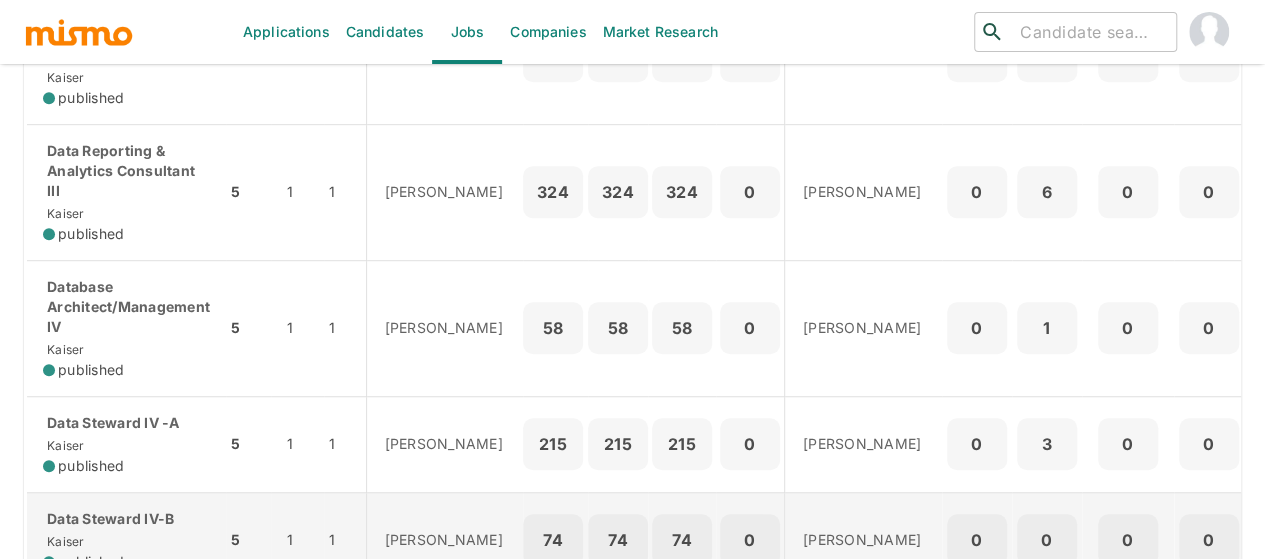 scroll, scrollTop: 450, scrollLeft: 0, axis: vertical 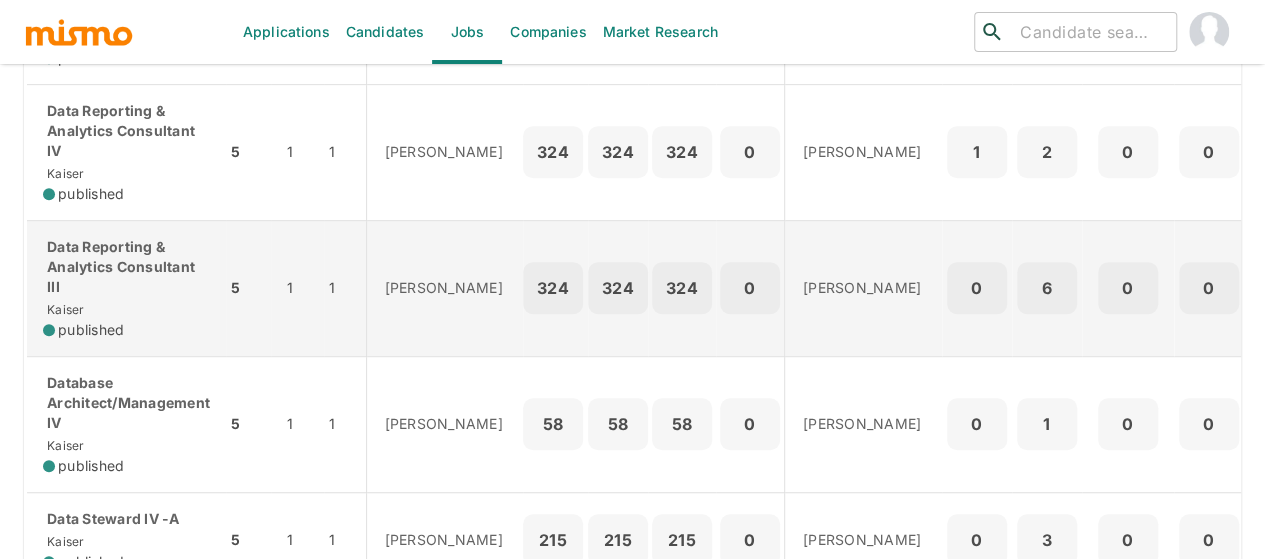click on "Data Reporting &  Analytics Consultant III" at bounding box center (126, 267) 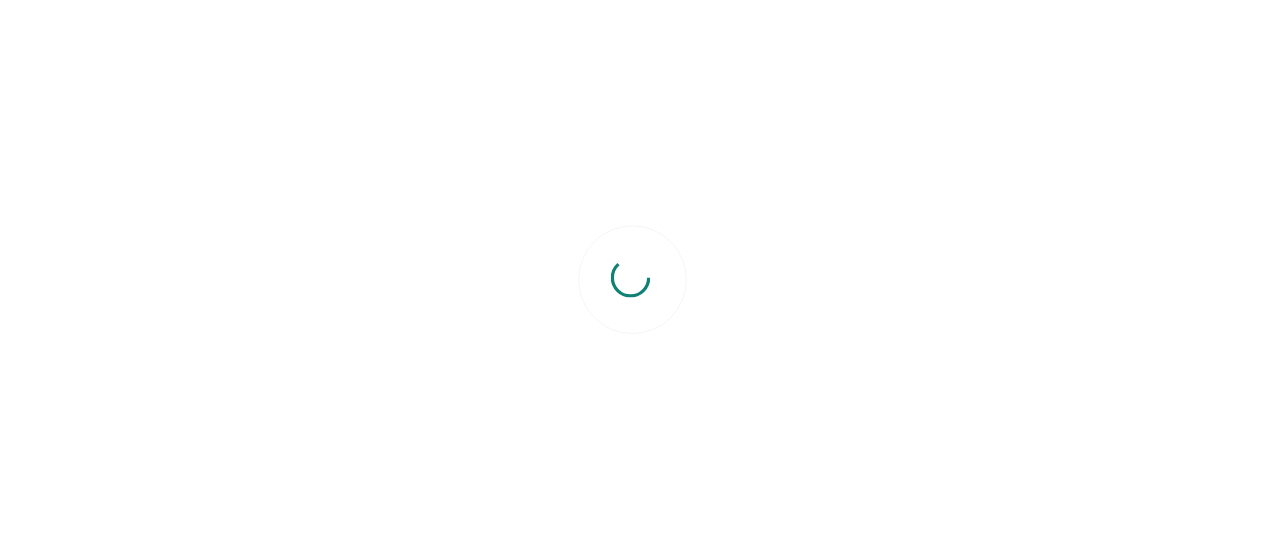 scroll, scrollTop: 0, scrollLeft: 0, axis: both 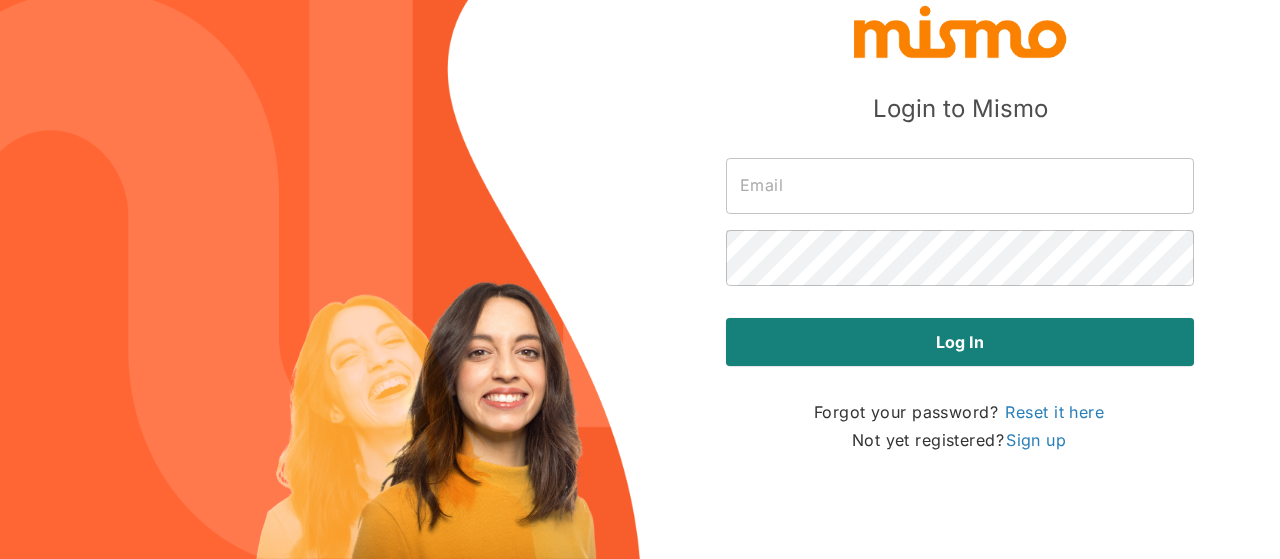 click at bounding box center [960, 186] 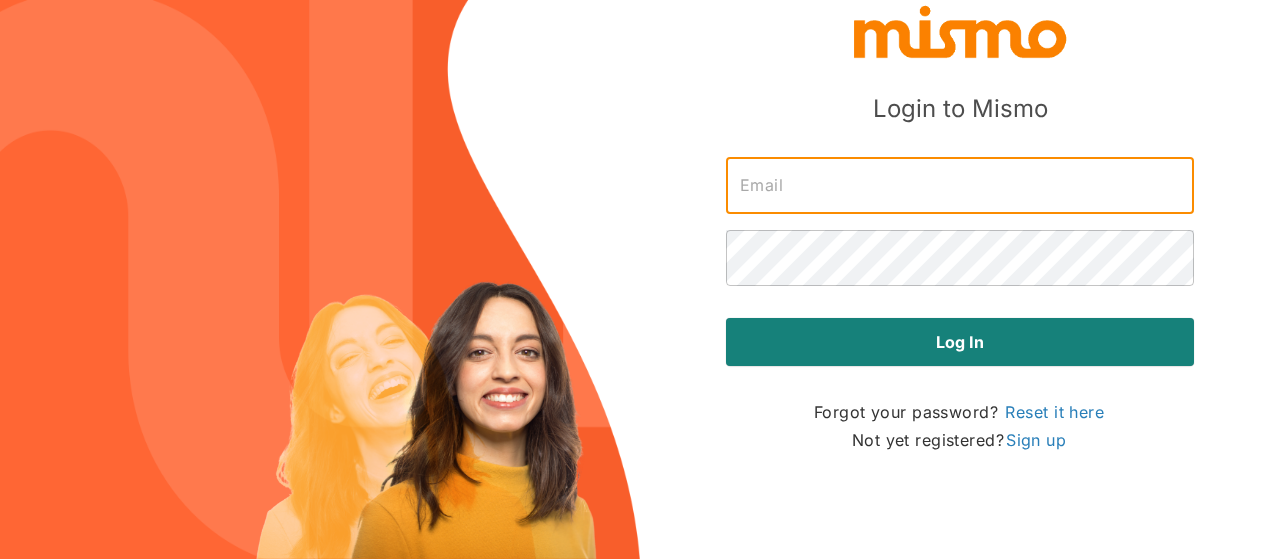 type on "[PERSON_NAME][EMAIL_ADDRESS][DOMAIN_NAME]" 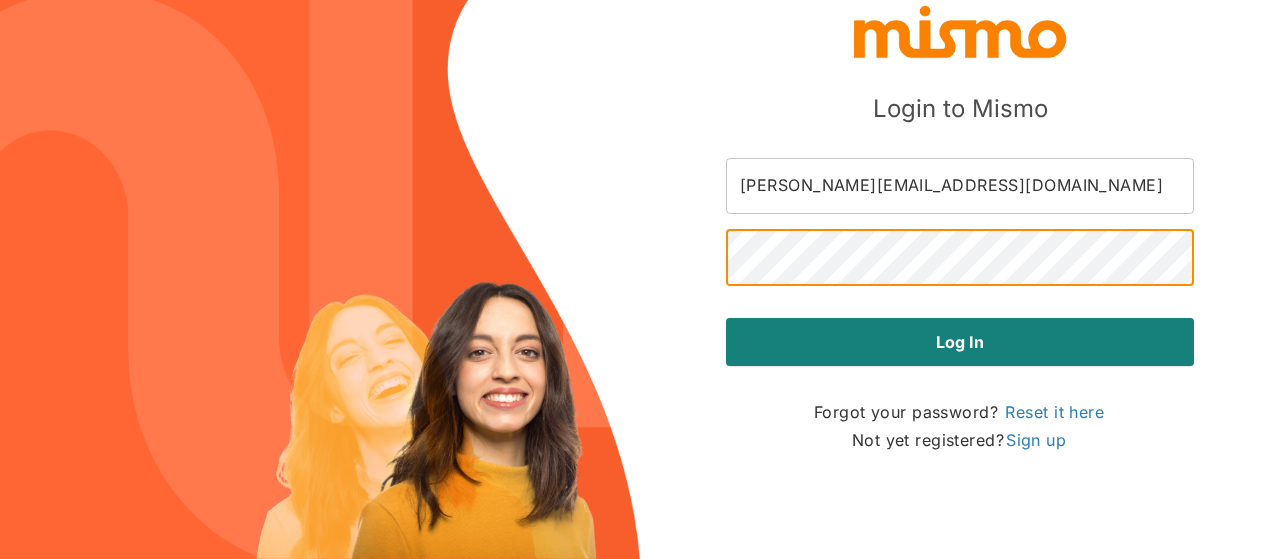 click on "Log in" at bounding box center [960, 342] 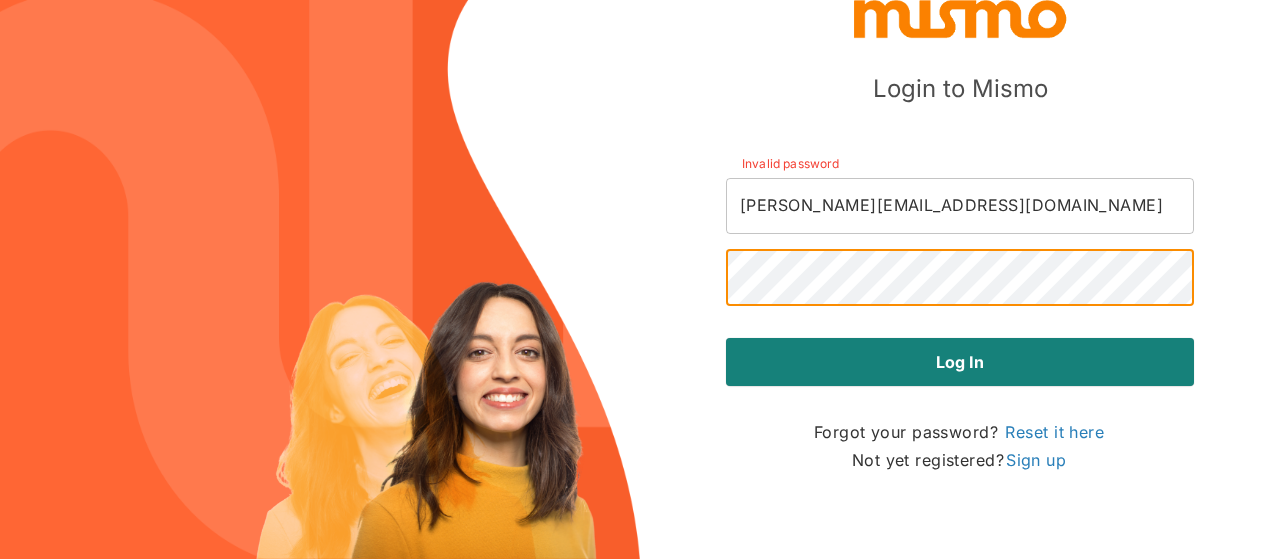 click on "Log in" at bounding box center [960, 362] 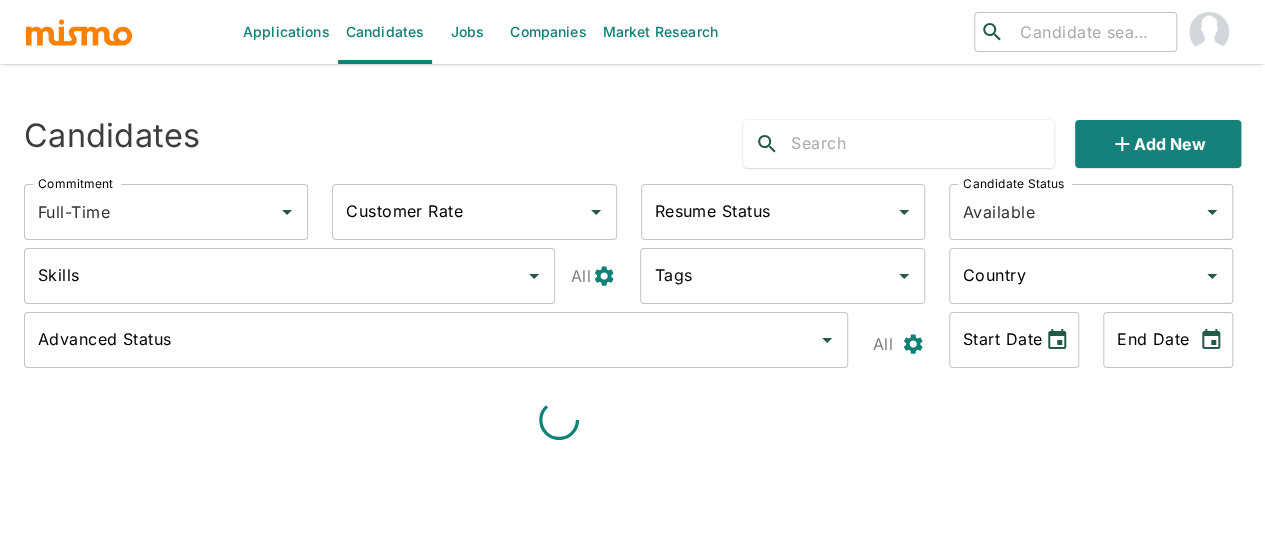 click on "Jobs" at bounding box center [467, 32] 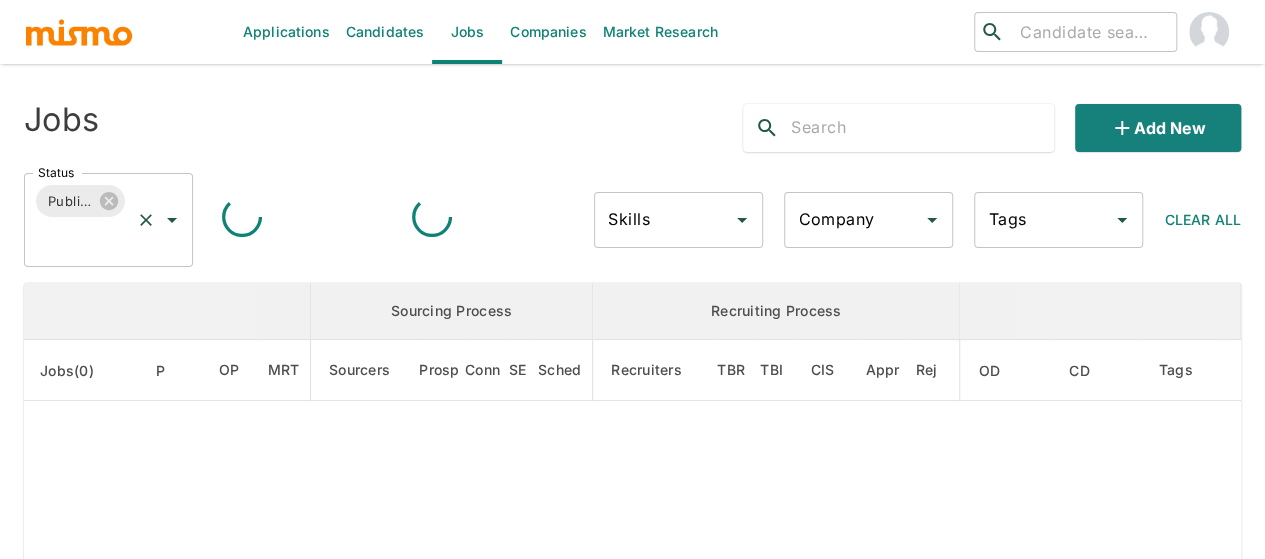 click 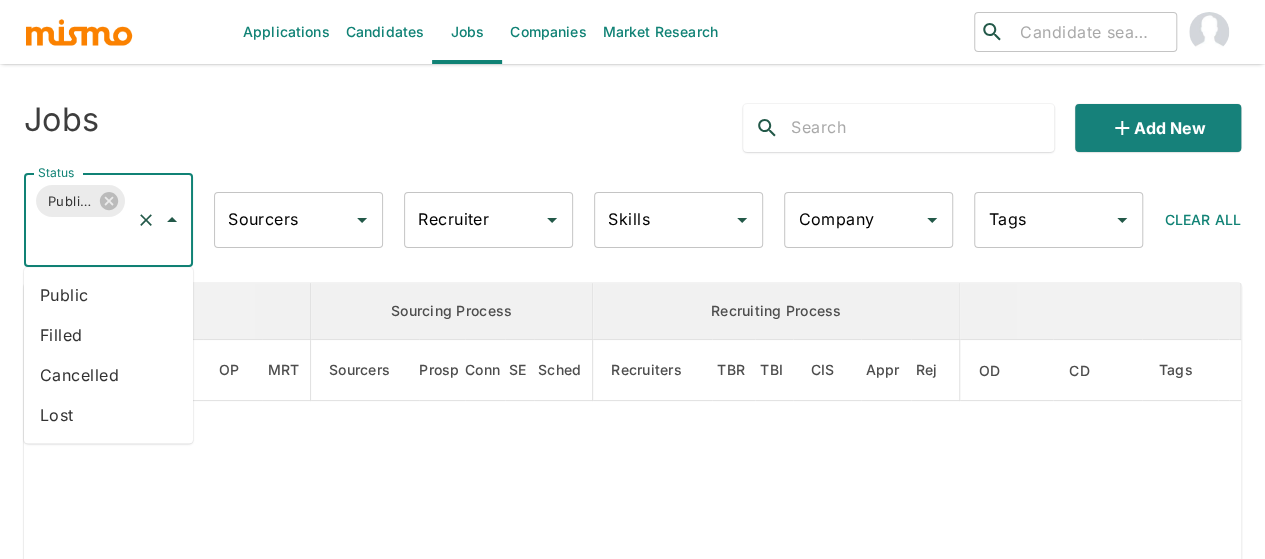 click on "Public" at bounding box center [108, 295] 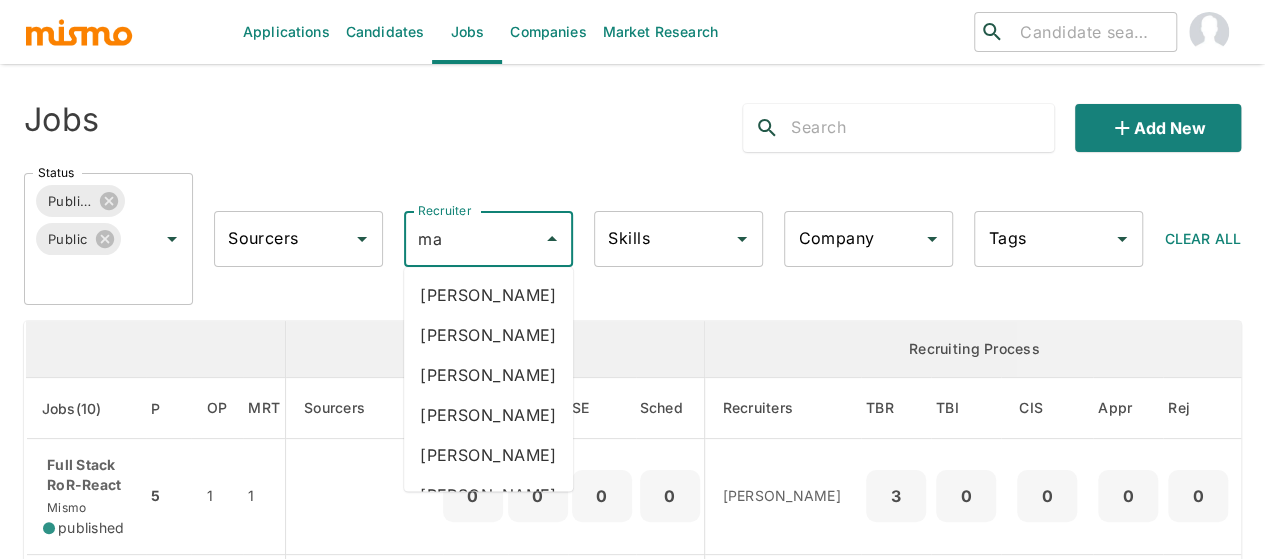 type on "mai" 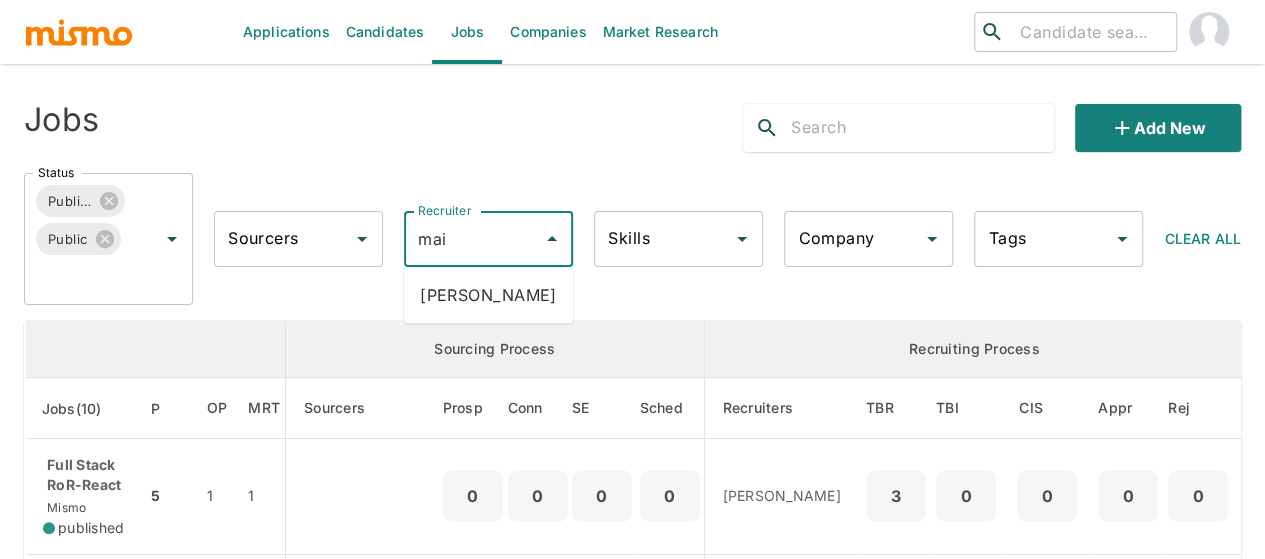 click on "[PERSON_NAME]" at bounding box center (488, 295) 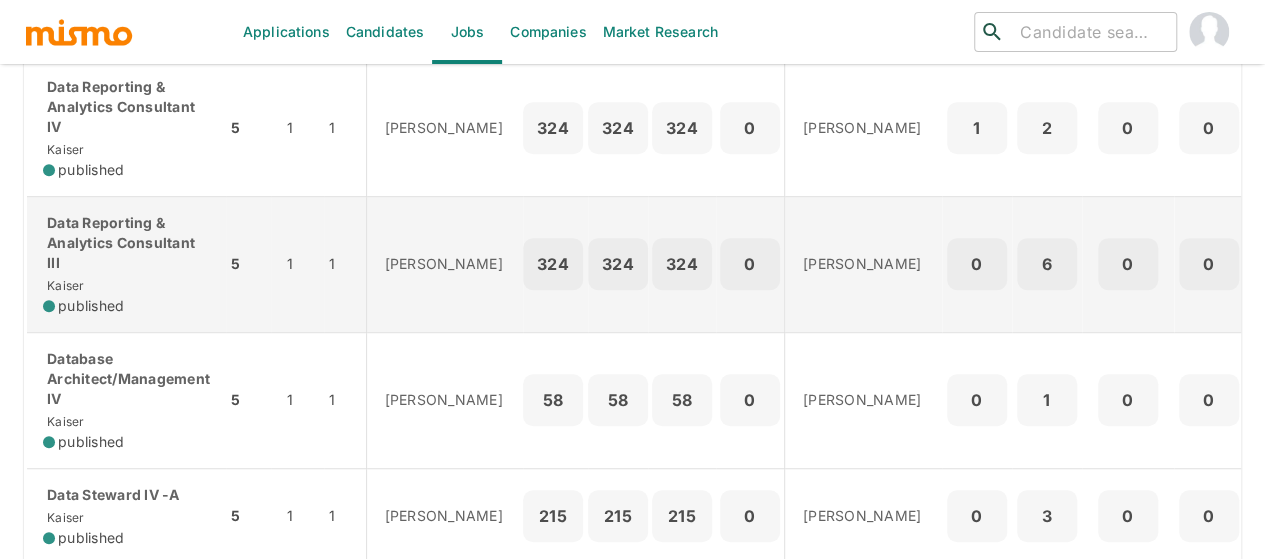 scroll, scrollTop: 500, scrollLeft: 0, axis: vertical 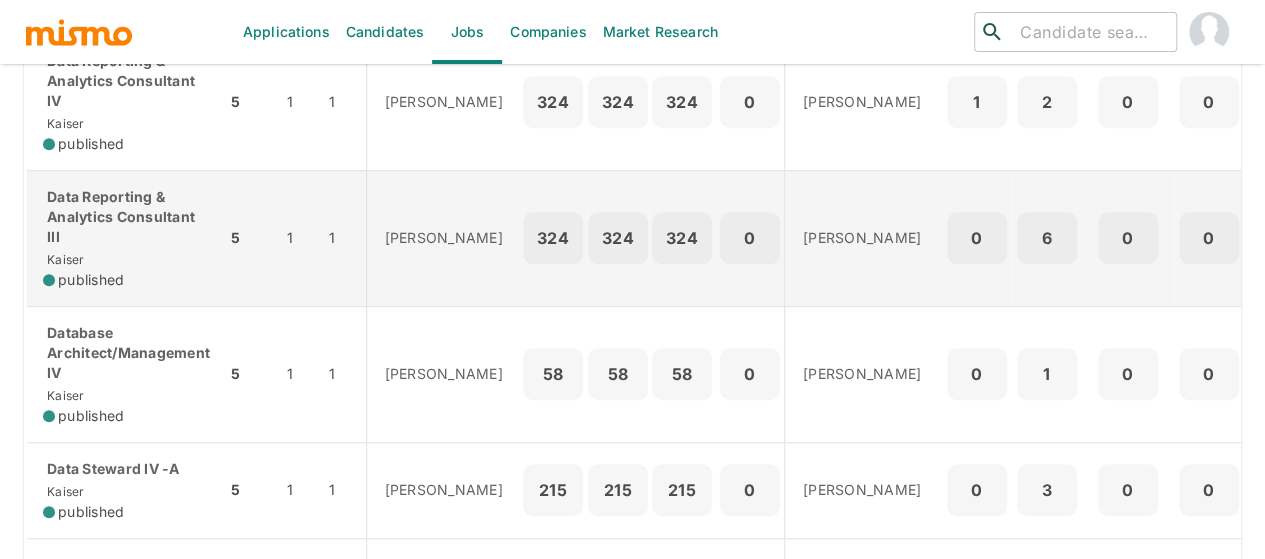 click on "Data Reporting &  Analytics Consultant III" at bounding box center [126, 217] 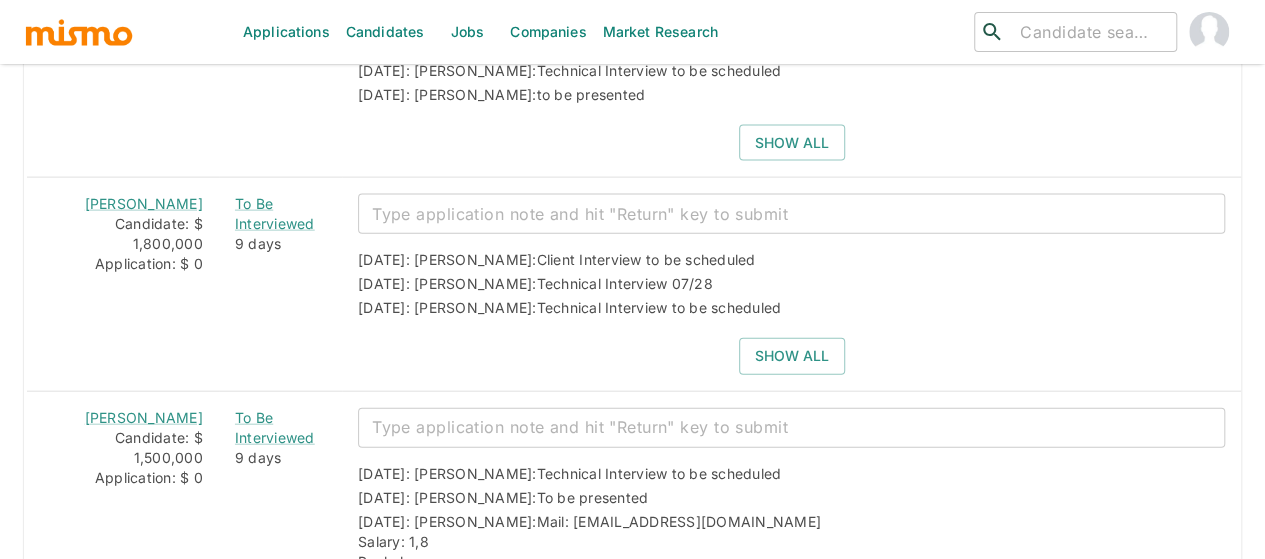 scroll, scrollTop: 2151, scrollLeft: 0, axis: vertical 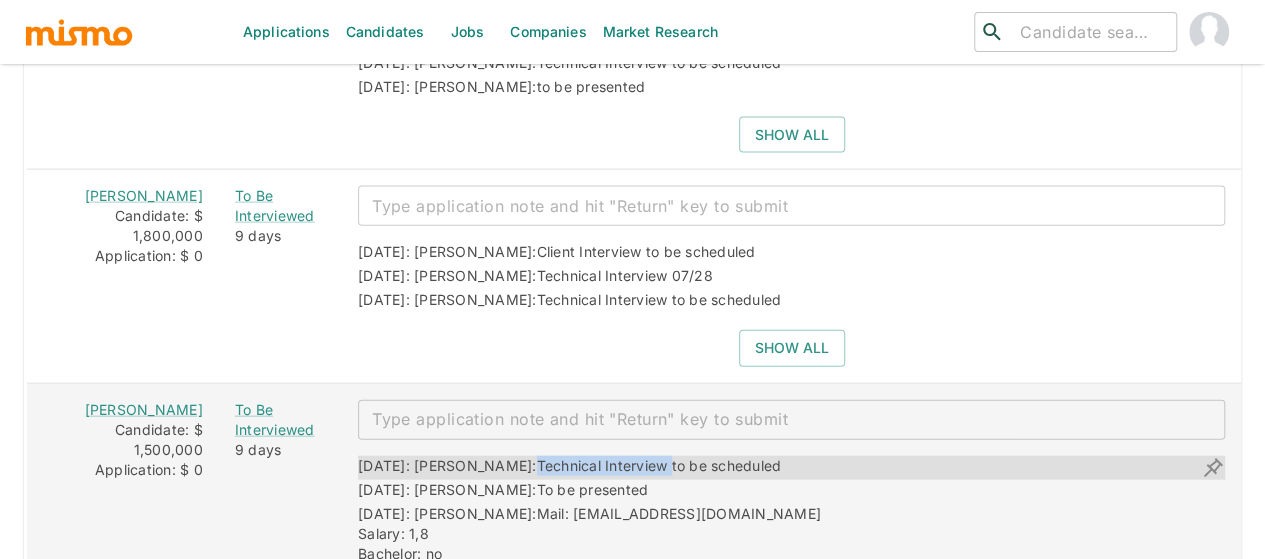 drag, startPoint x: 613, startPoint y: 451, endPoint x: 473, endPoint y: 441, distance: 140.35669 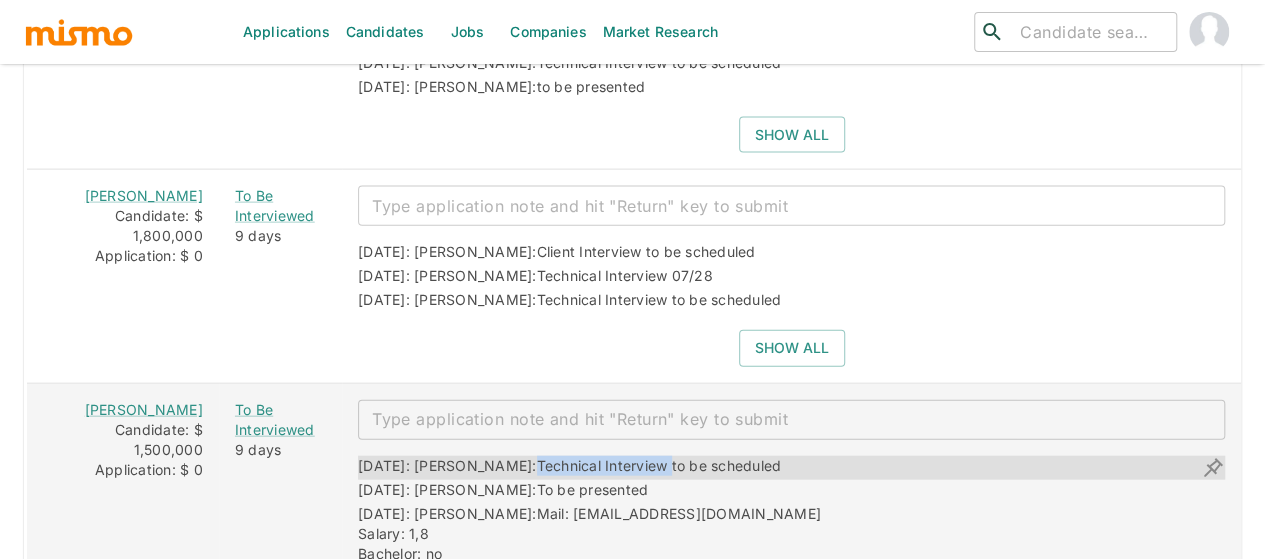 click on "07/22/2025:
Kaiser:  Technical Interview to be scheduled" at bounding box center [569, 468] 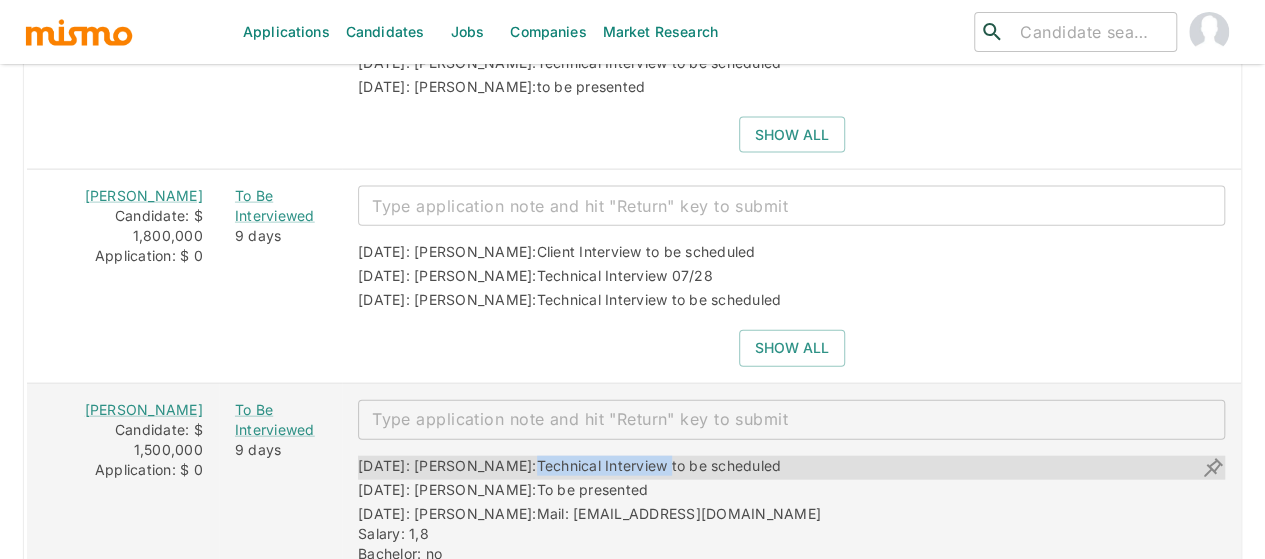 copy on "Technical Interview" 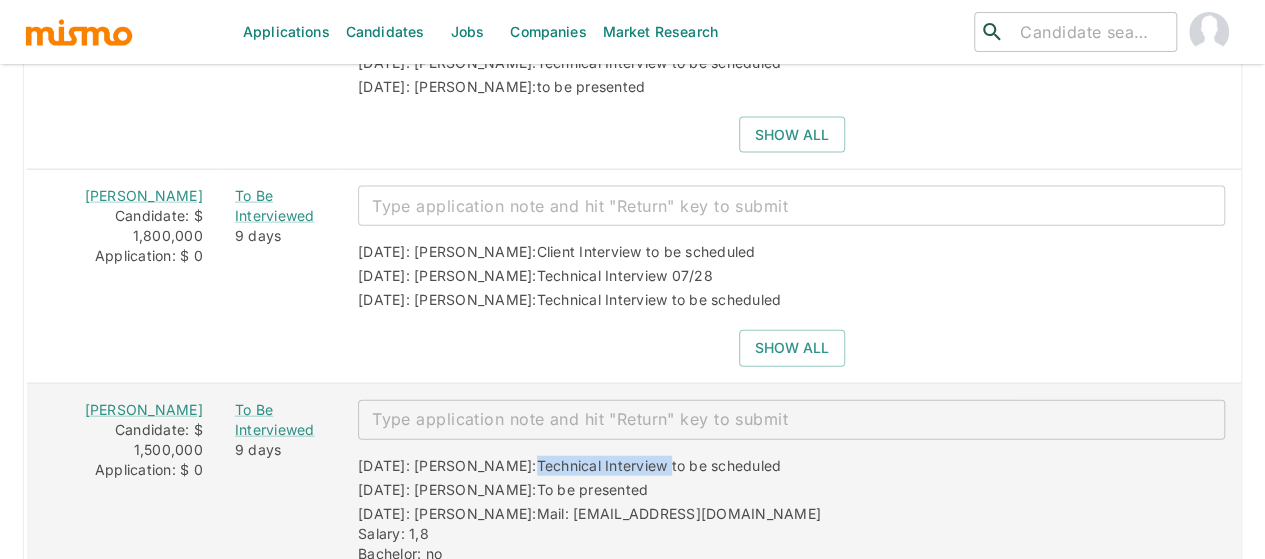 click at bounding box center (791, 419) 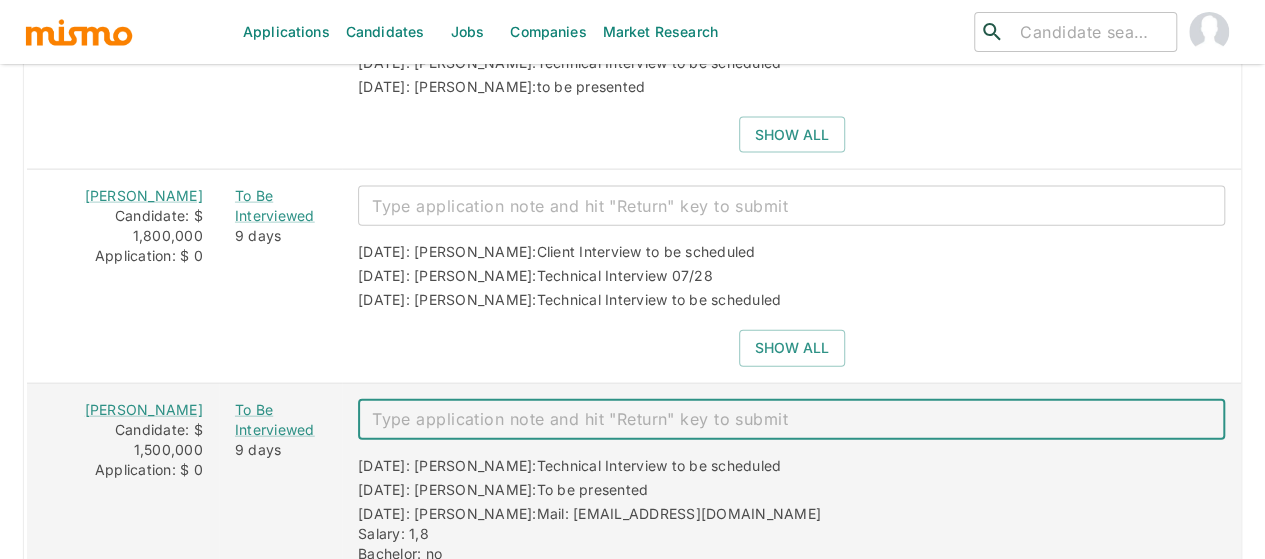 paste on "Technical Interview" 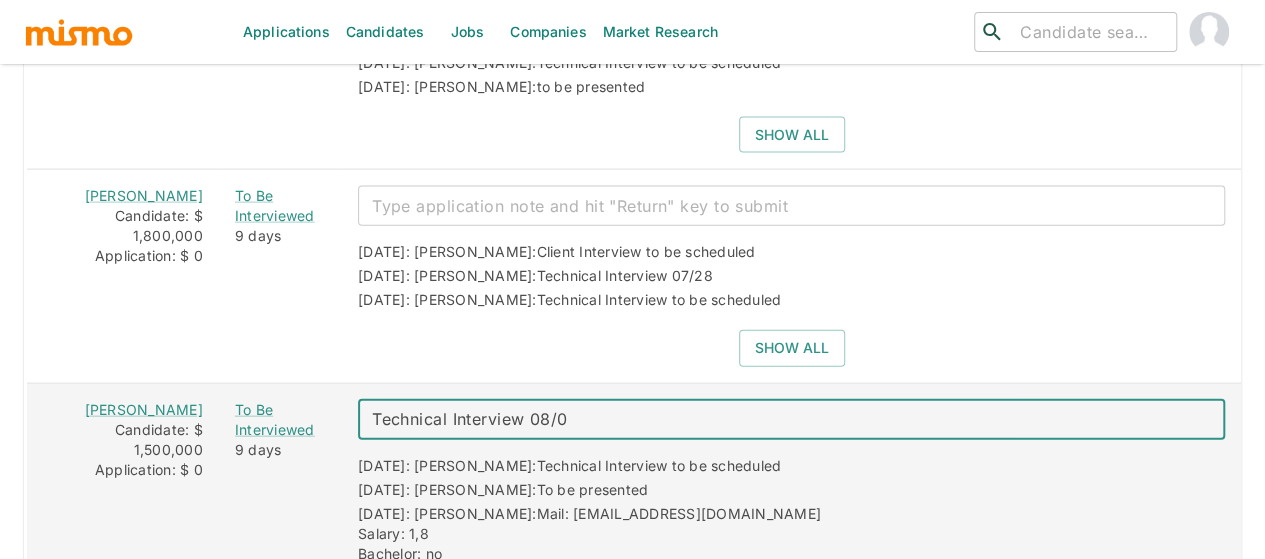 type on "Technical Interview 08/08" 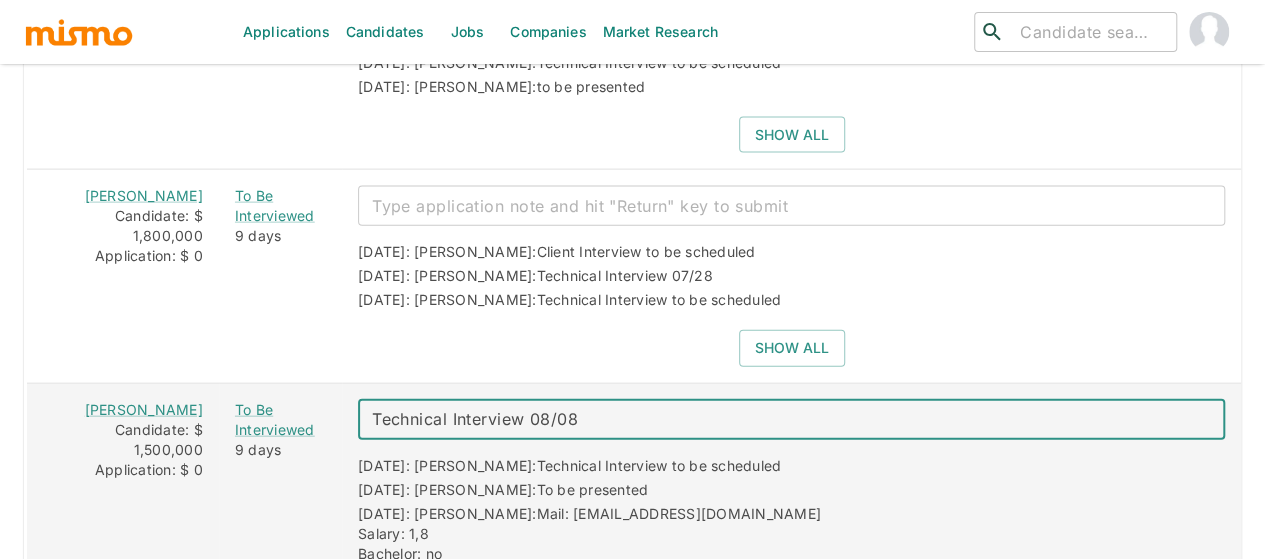 type 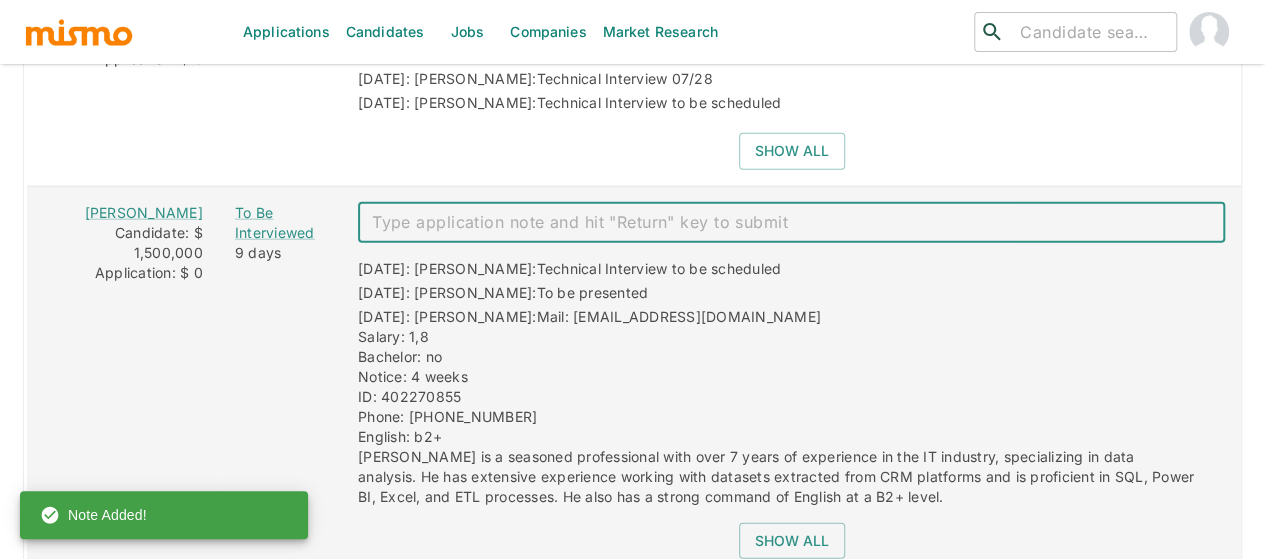 scroll, scrollTop: 2351, scrollLeft: 0, axis: vertical 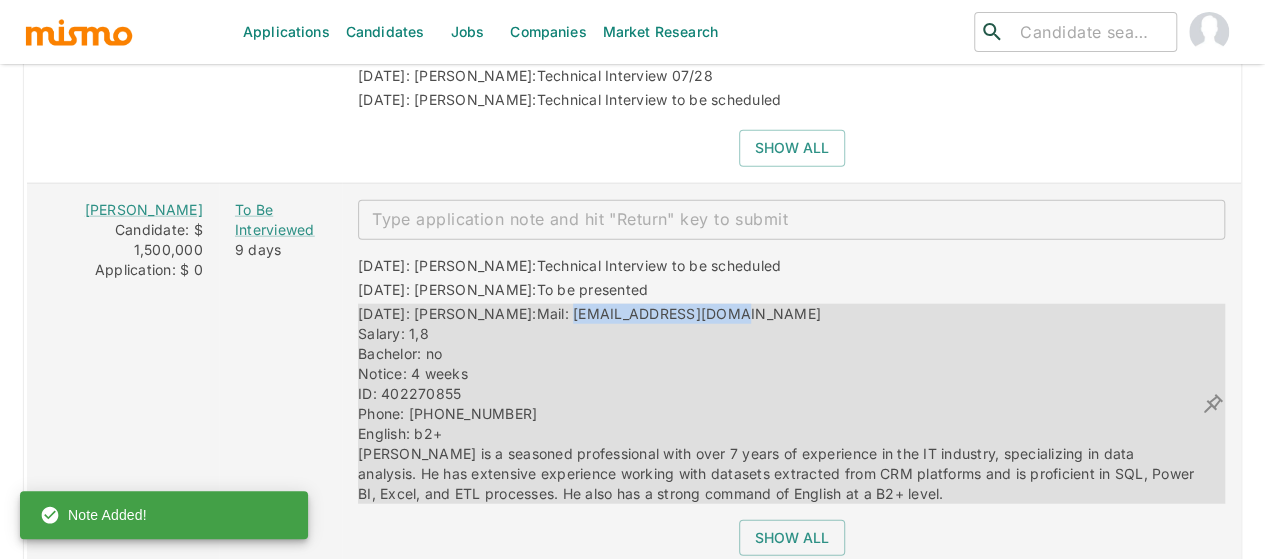 drag, startPoint x: 697, startPoint y: 308, endPoint x: 506, endPoint y: 299, distance: 191.21193 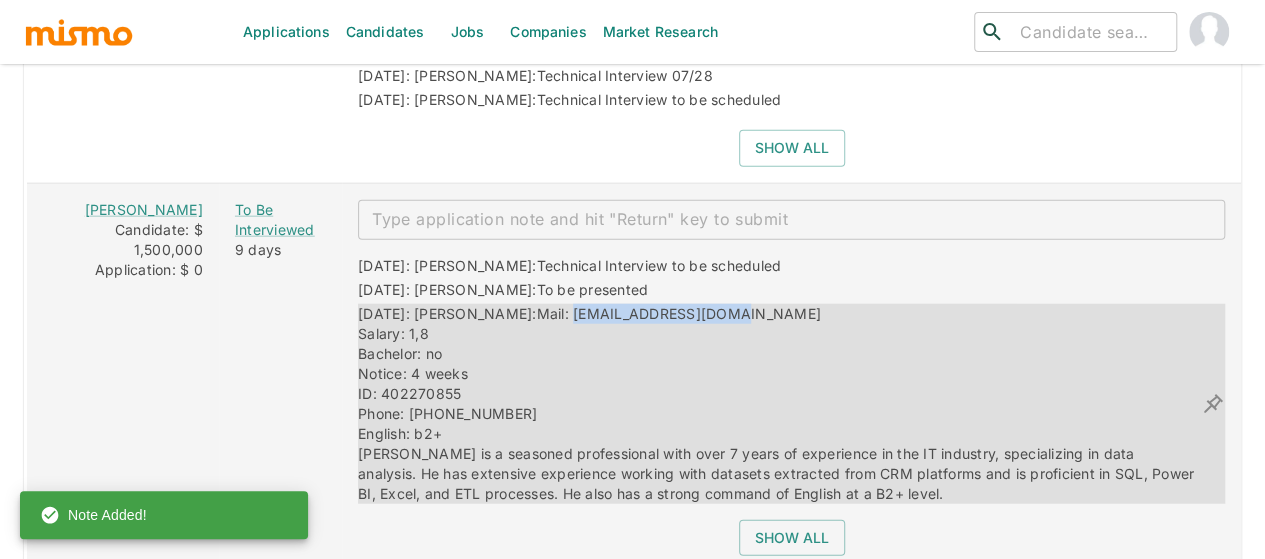 click on "07/10/2025:
Kaiser:  Mail: Leondani95@gmail.com Salary: 1,8 Bachelor: no Notice: 4 weeks ID: 402270855 Phone: 83908237 English: b2+ Daniel is a seasoned professional with over 7 years of experience in the IT industry, specializing in data analysis. He has extensive experience working with datasets extracted from CRM platforms and is proficient in SQL, Power BI, Excel, and ETL processes. He also has a strong command of English at a B2+ level." at bounding box center (779, 404) 